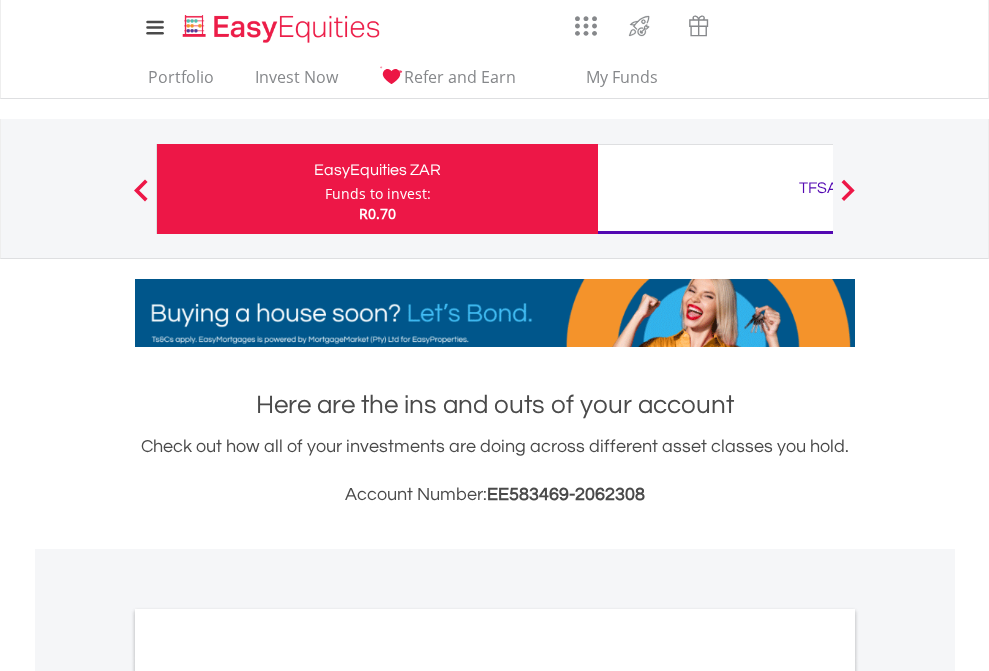 scroll, scrollTop: 0, scrollLeft: 0, axis: both 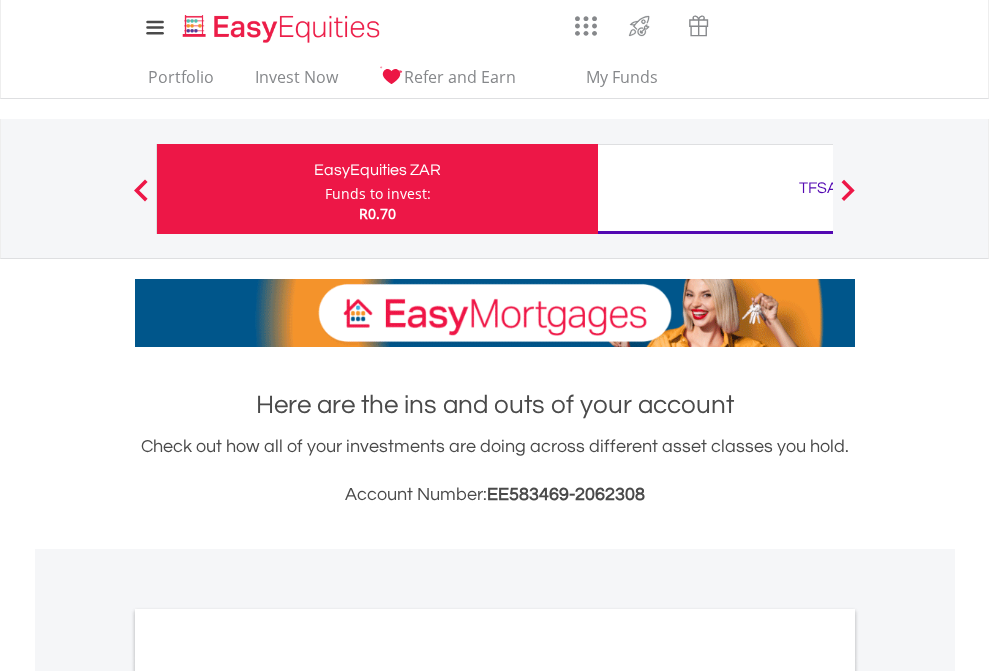 click on "Funds to invest:" at bounding box center (378, 194) 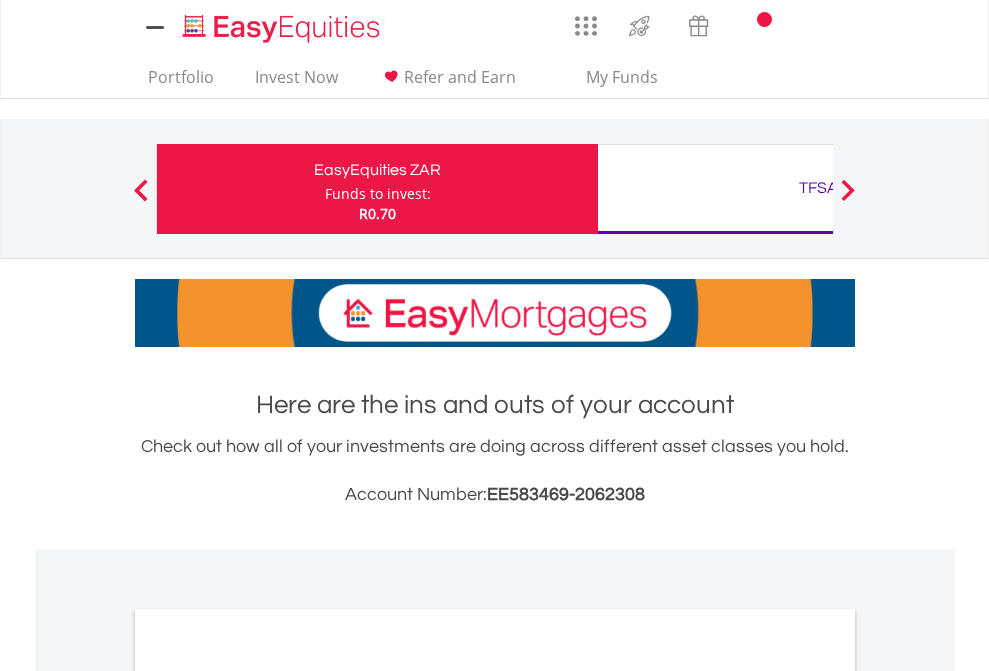 scroll, scrollTop: 0, scrollLeft: 0, axis: both 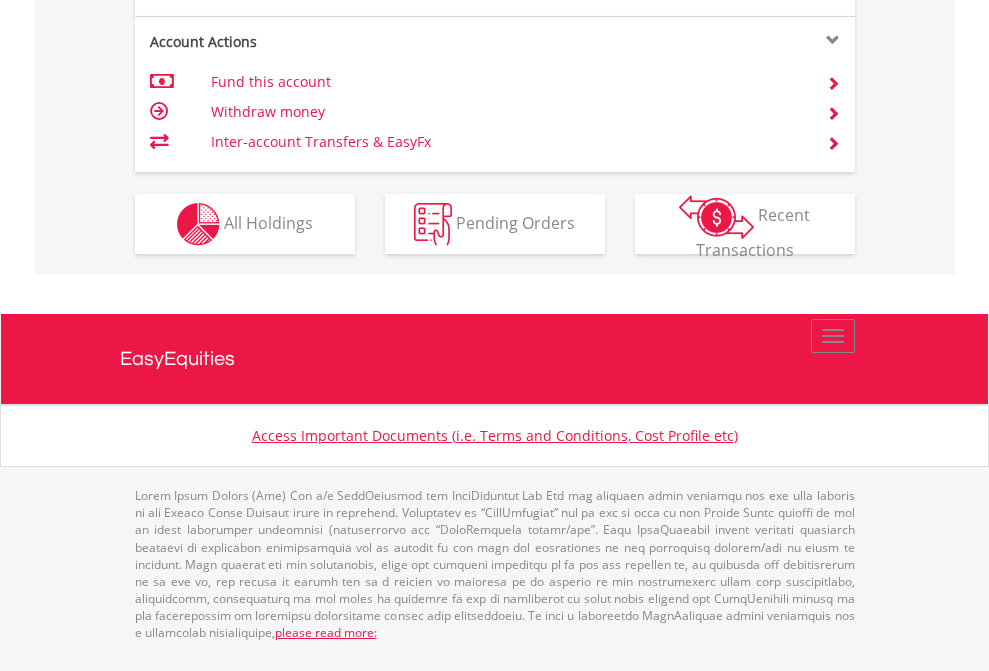 click on "Investment types" at bounding box center [706, -337] 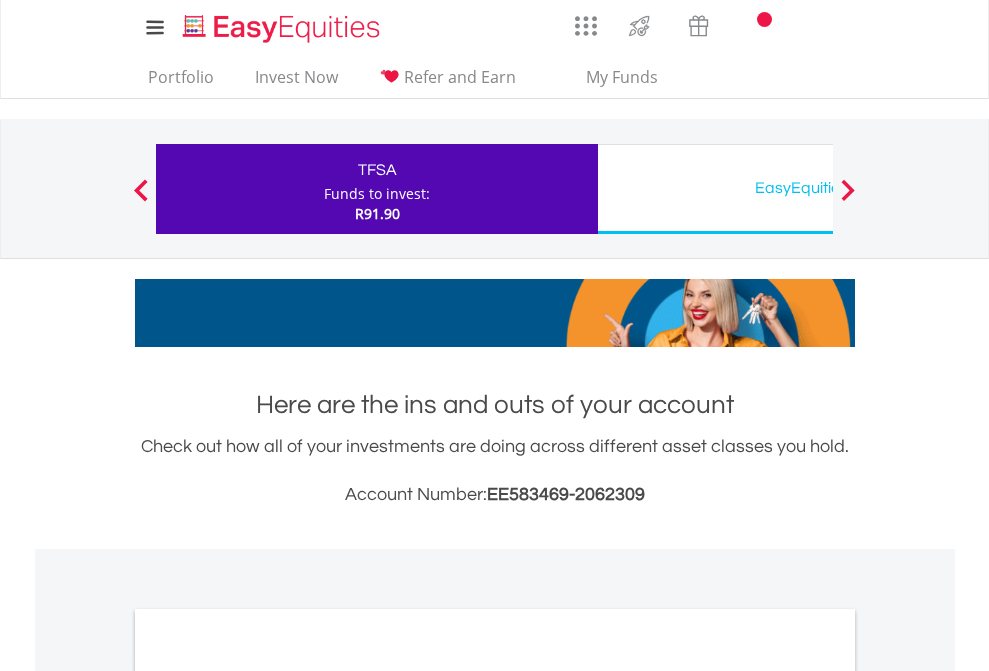 scroll, scrollTop: 0, scrollLeft: 0, axis: both 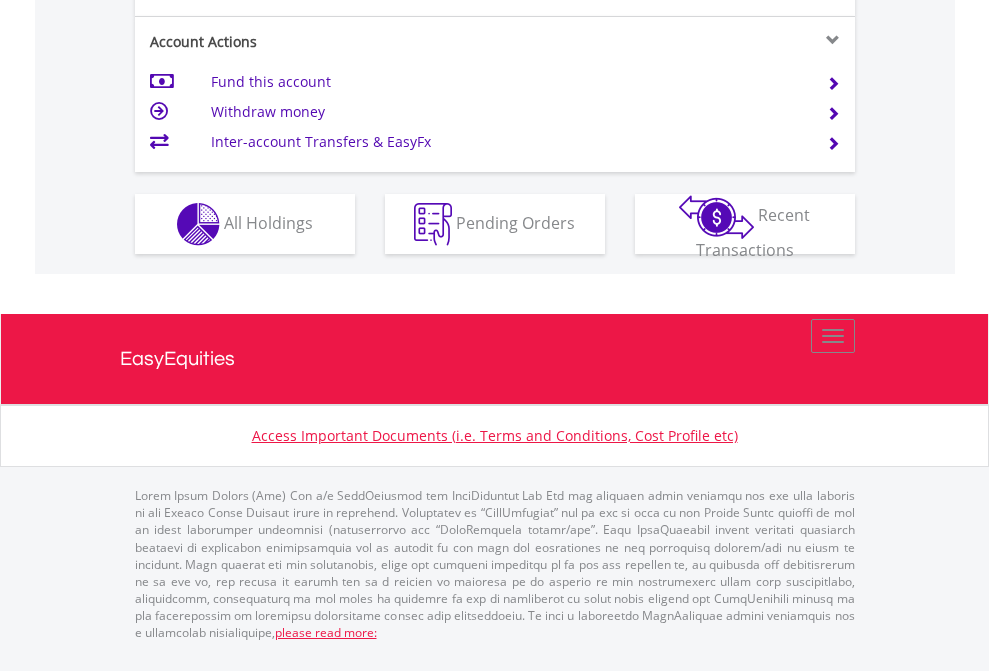click on "Investment types" at bounding box center (706, -337) 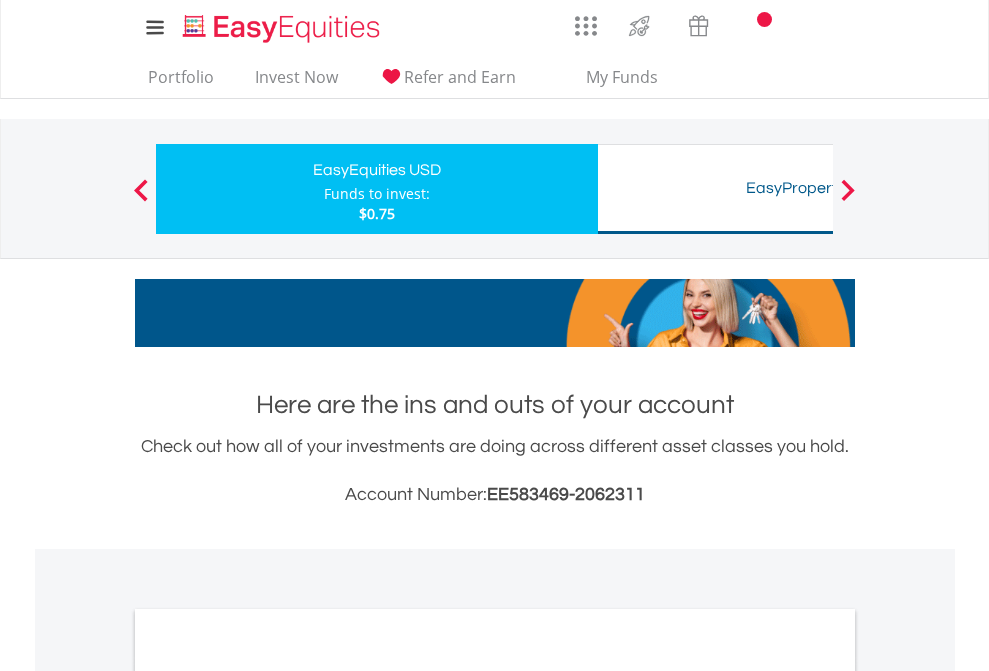 scroll, scrollTop: 0, scrollLeft: 0, axis: both 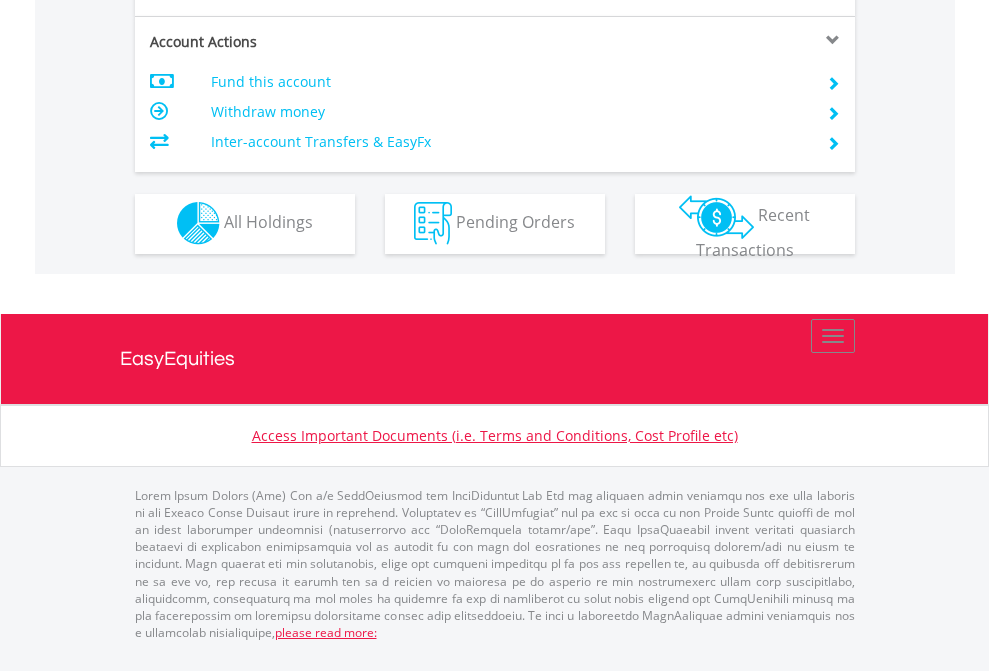 click on "Investment types" at bounding box center [706, -353] 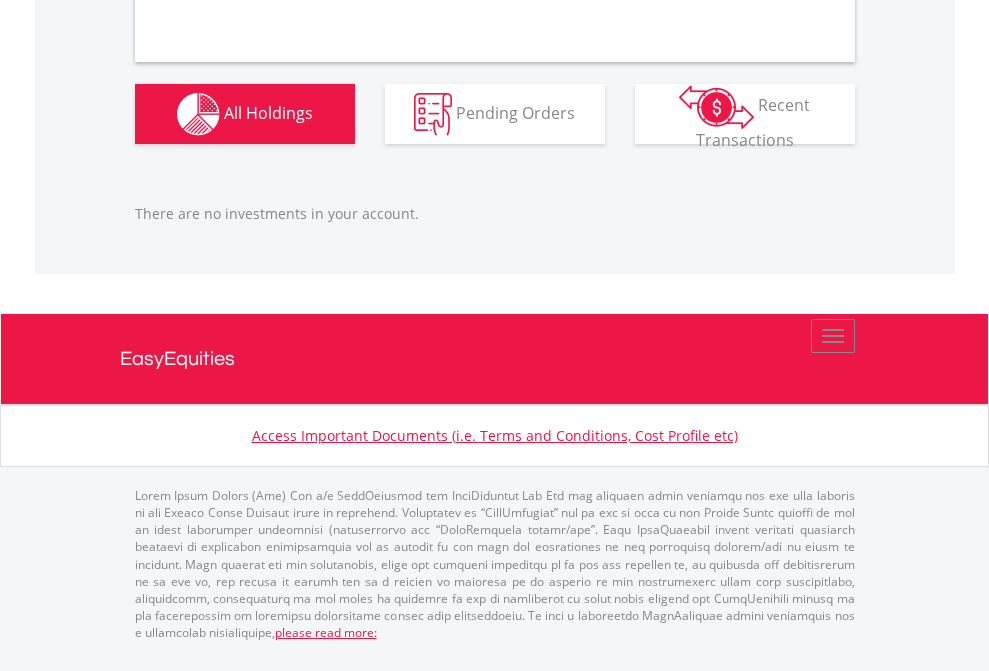 scroll, scrollTop: 2027, scrollLeft: 0, axis: vertical 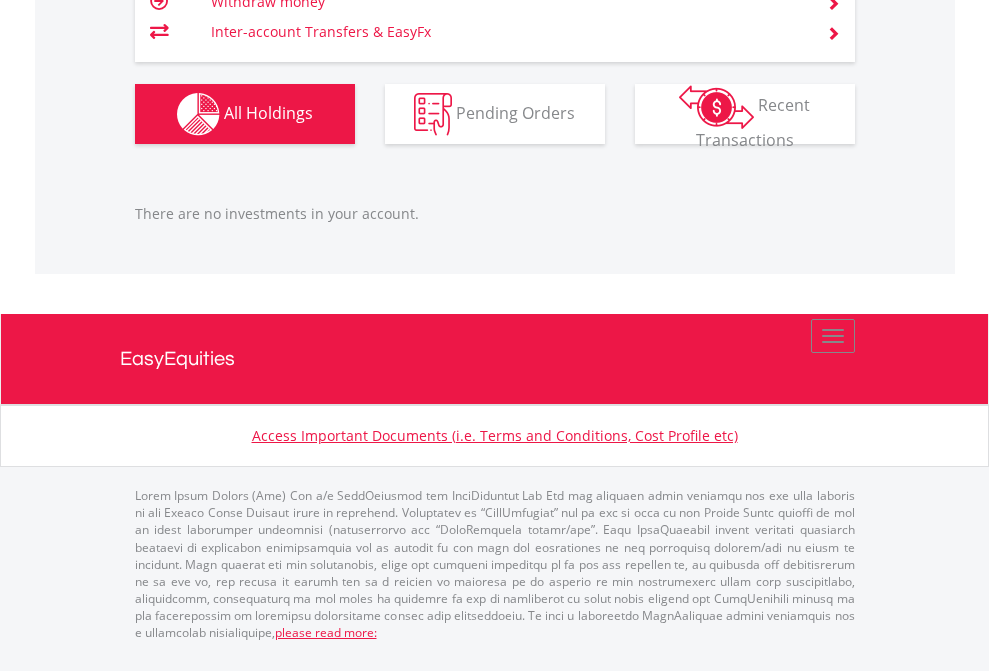 click on "TFSA" at bounding box center [818, -1206] 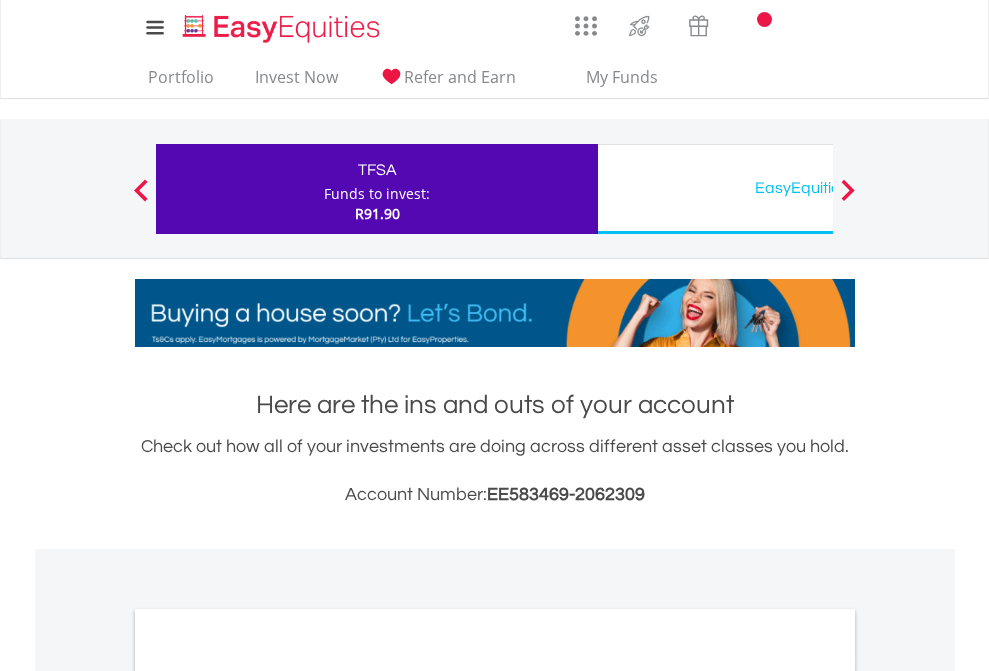 scroll, scrollTop: 1202, scrollLeft: 0, axis: vertical 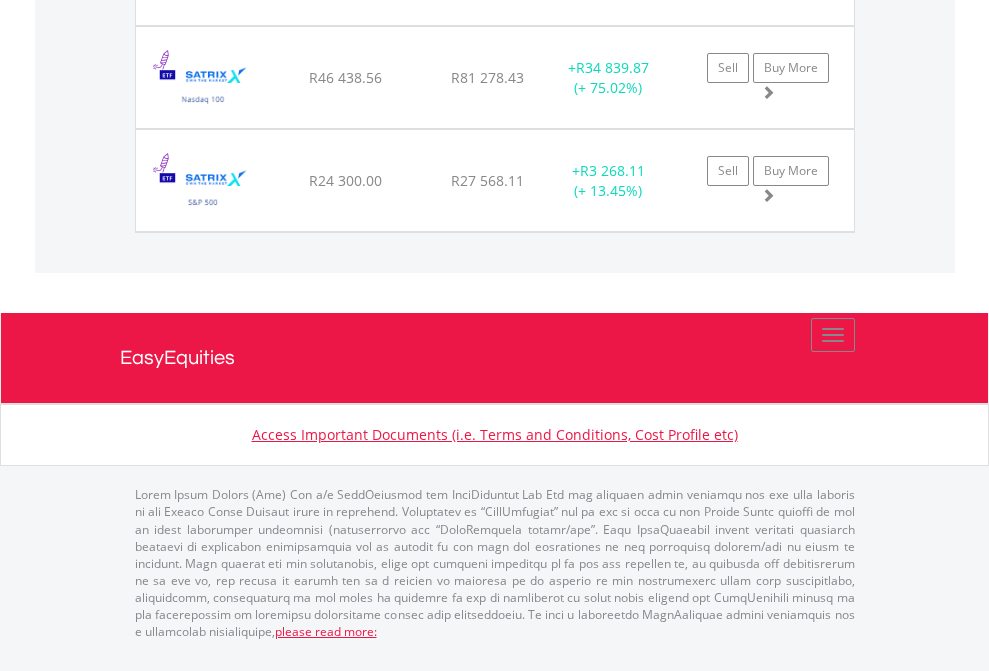 click on "EasyEquities USD" at bounding box center (818, -1791) 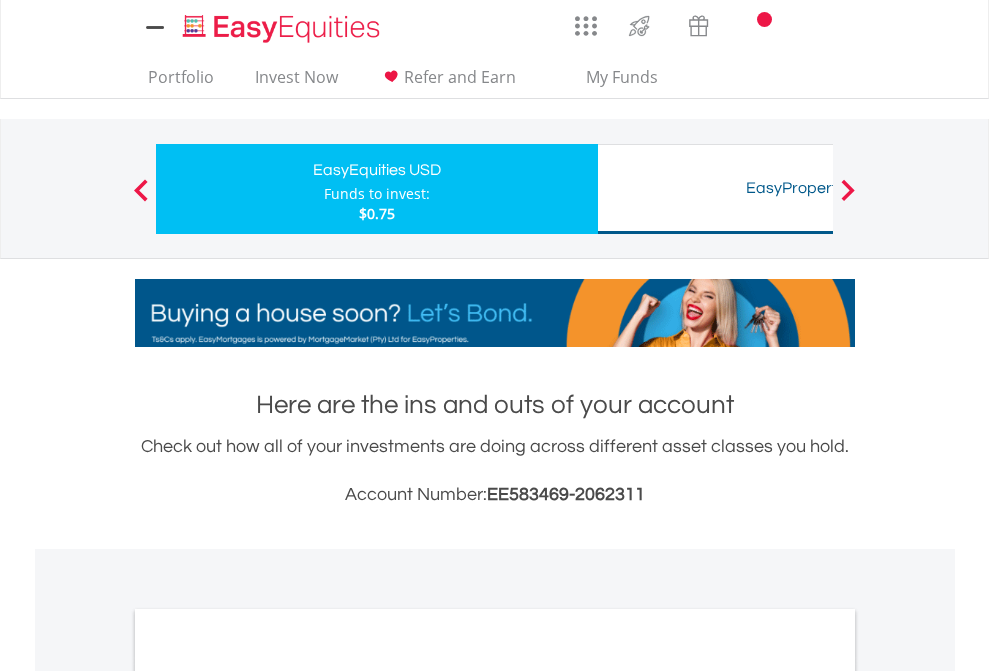 scroll, scrollTop: 0, scrollLeft: 0, axis: both 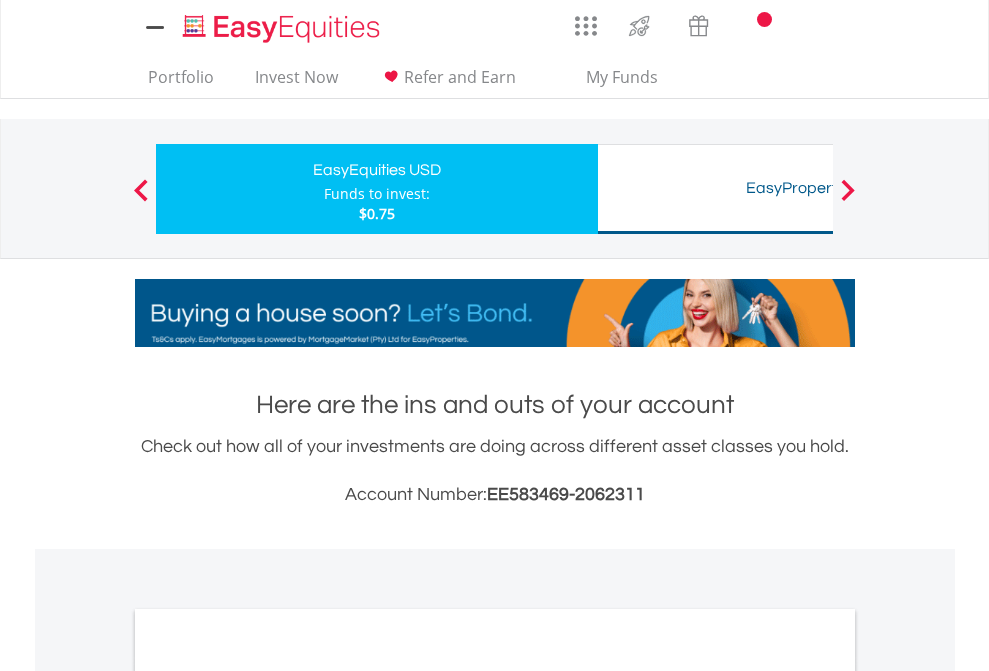 click on "All Holdings" at bounding box center (268, 1096) 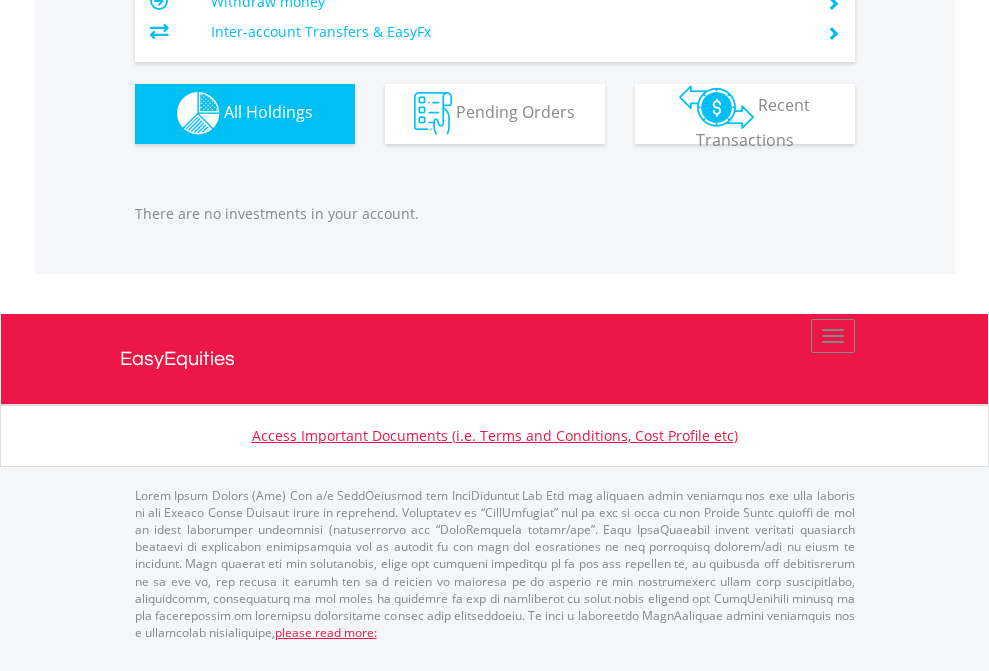 scroll, scrollTop: 1980, scrollLeft: 0, axis: vertical 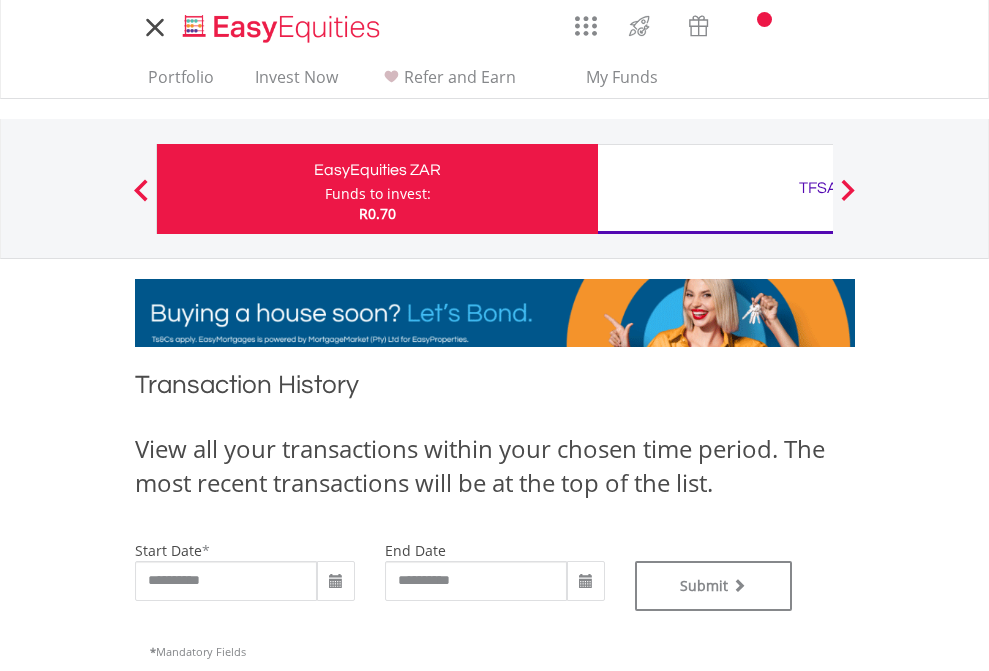 type on "**********" 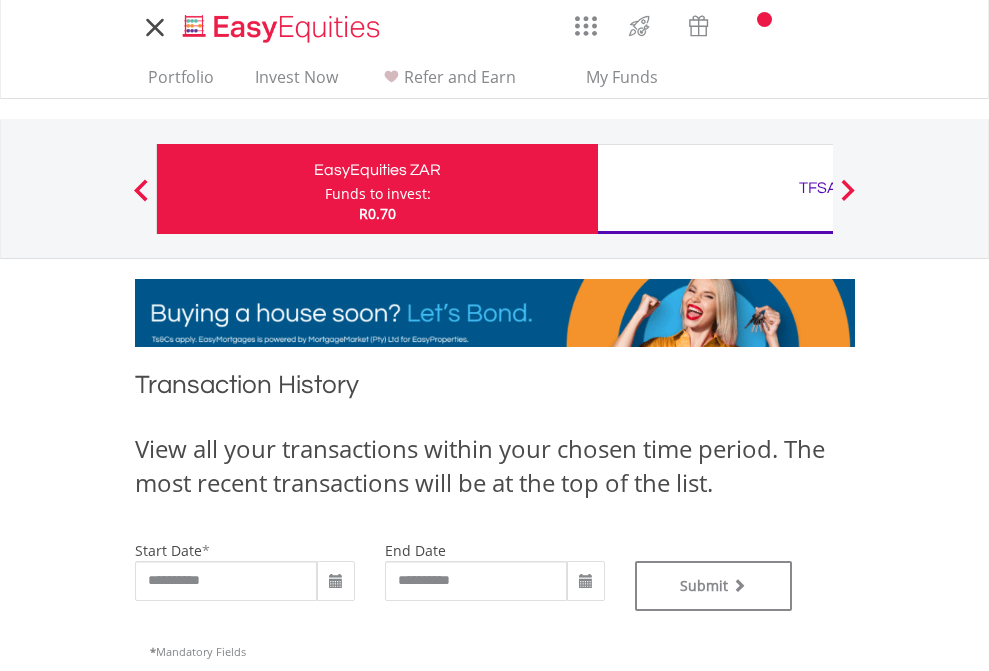 type on "**********" 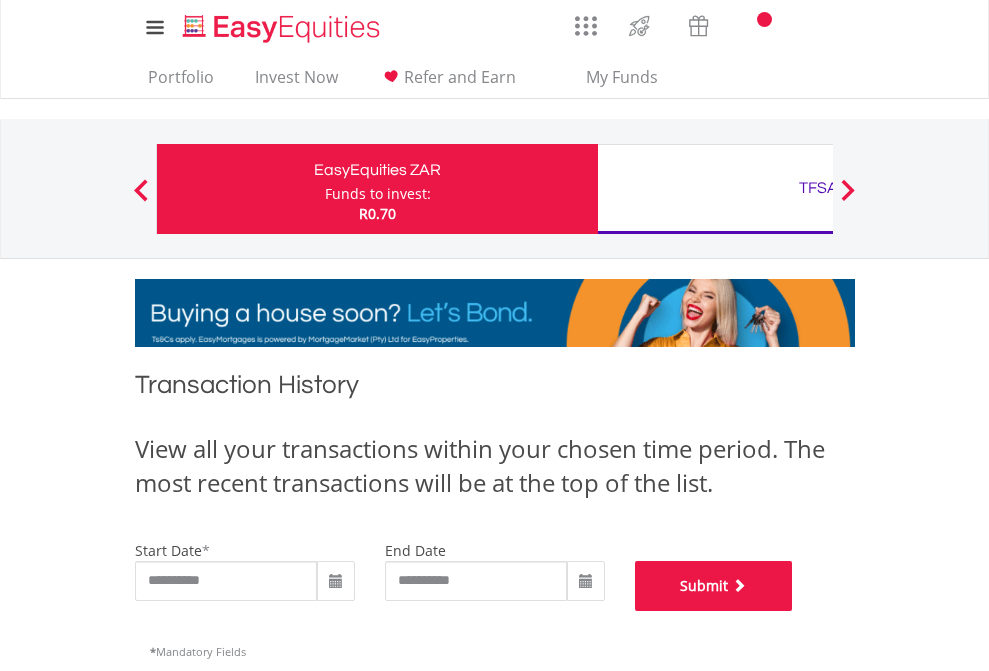 click on "Submit" at bounding box center [714, 586] 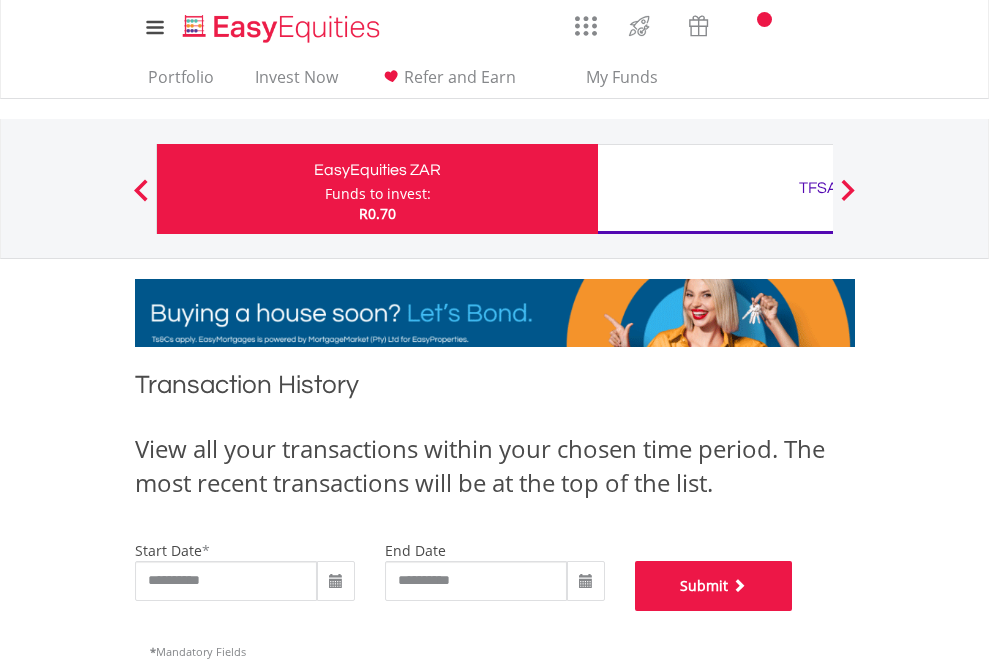 scroll, scrollTop: 811, scrollLeft: 0, axis: vertical 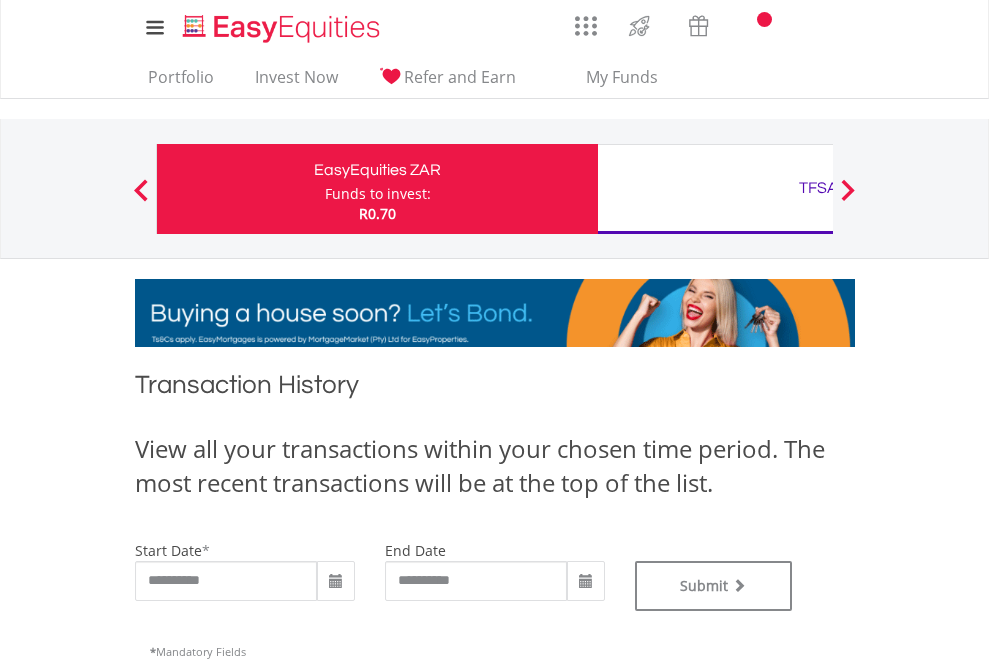 click on "TFSA" at bounding box center [818, 188] 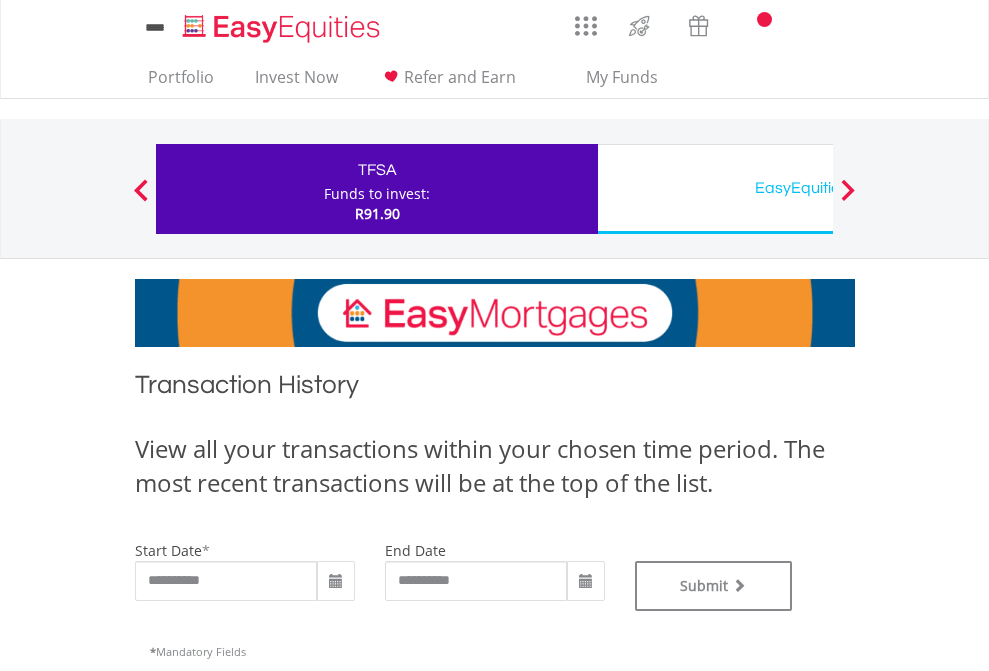 scroll, scrollTop: 0, scrollLeft: 0, axis: both 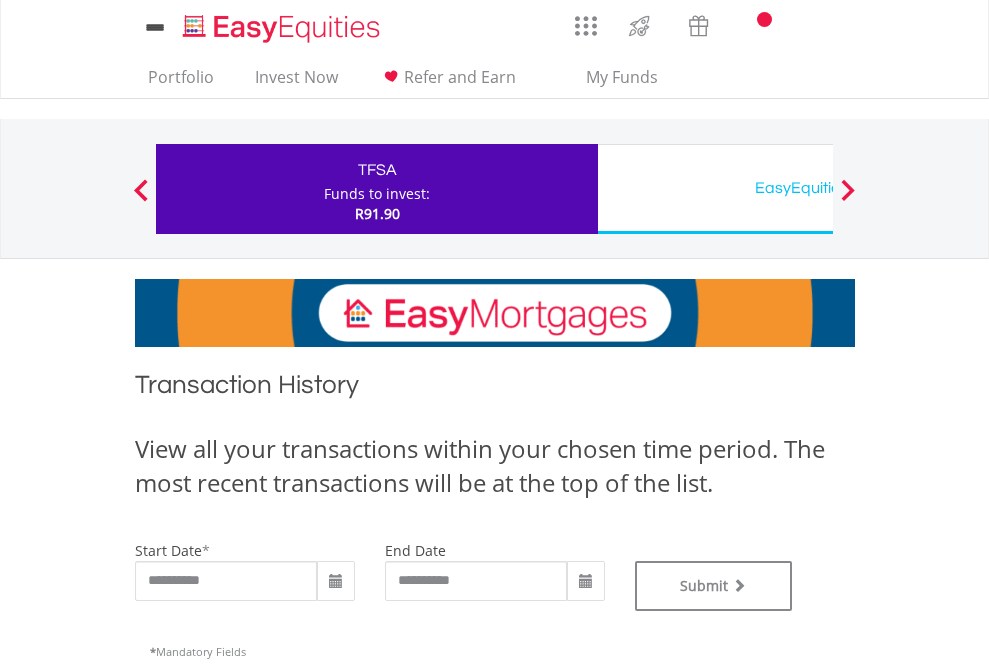 type on "**********" 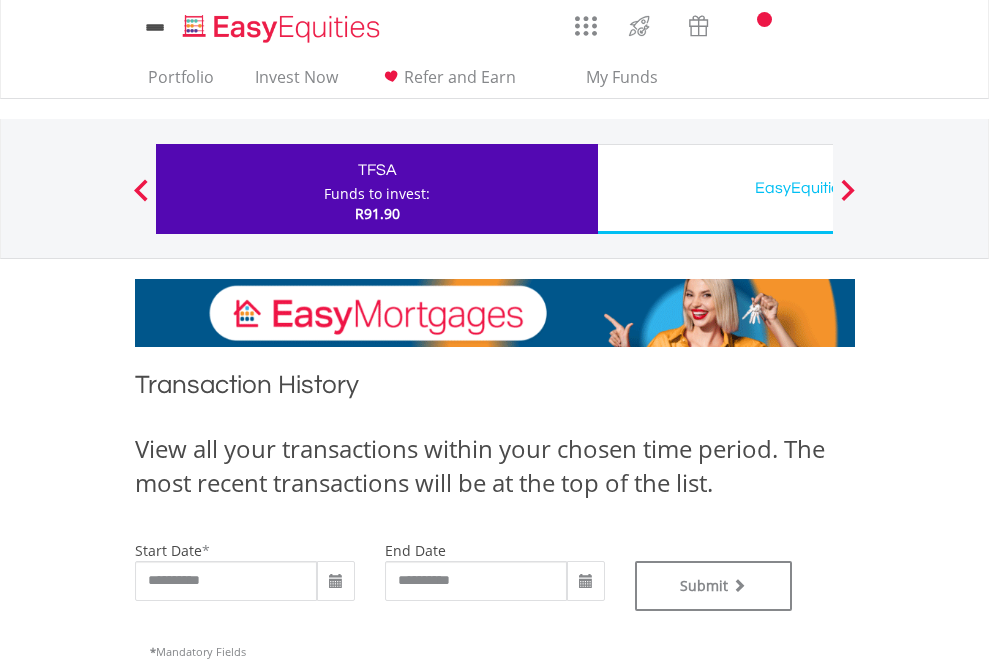 type on "**********" 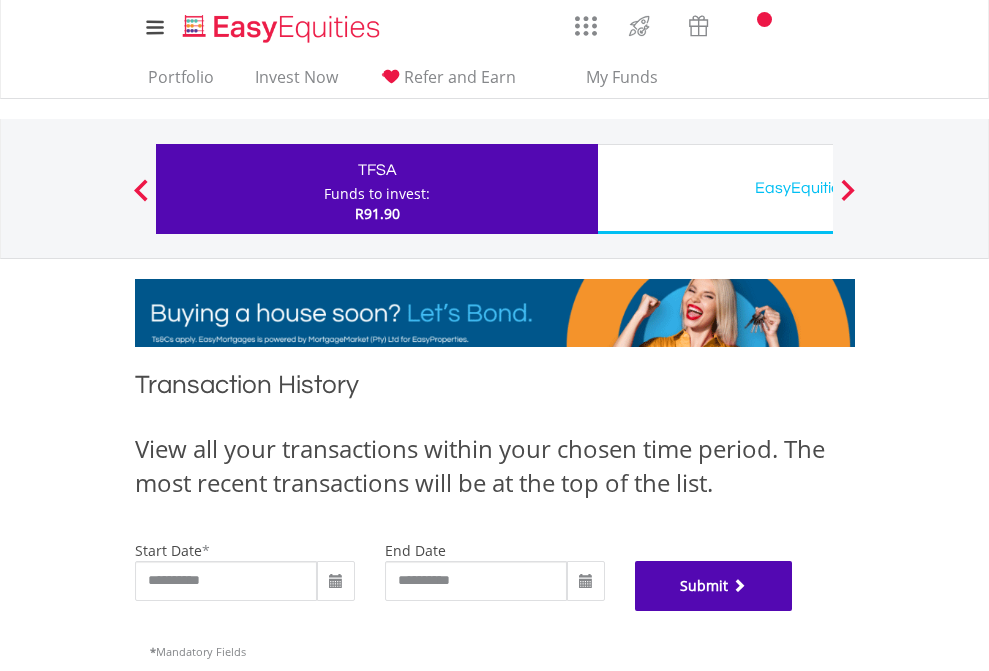 click on "Submit" at bounding box center [714, 586] 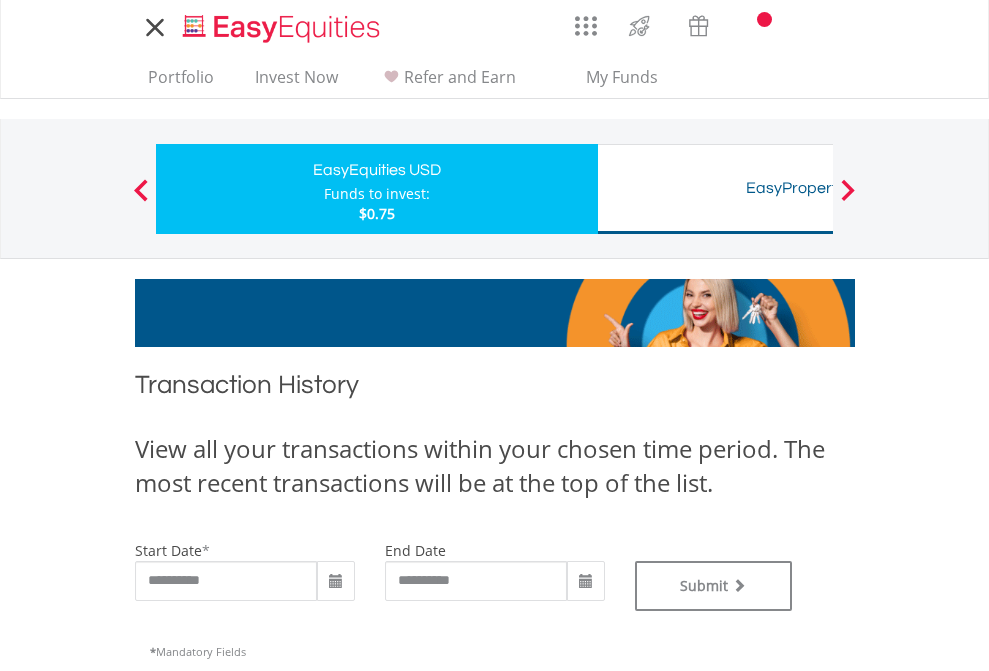 scroll, scrollTop: 0, scrollLeft: 0, axis: both 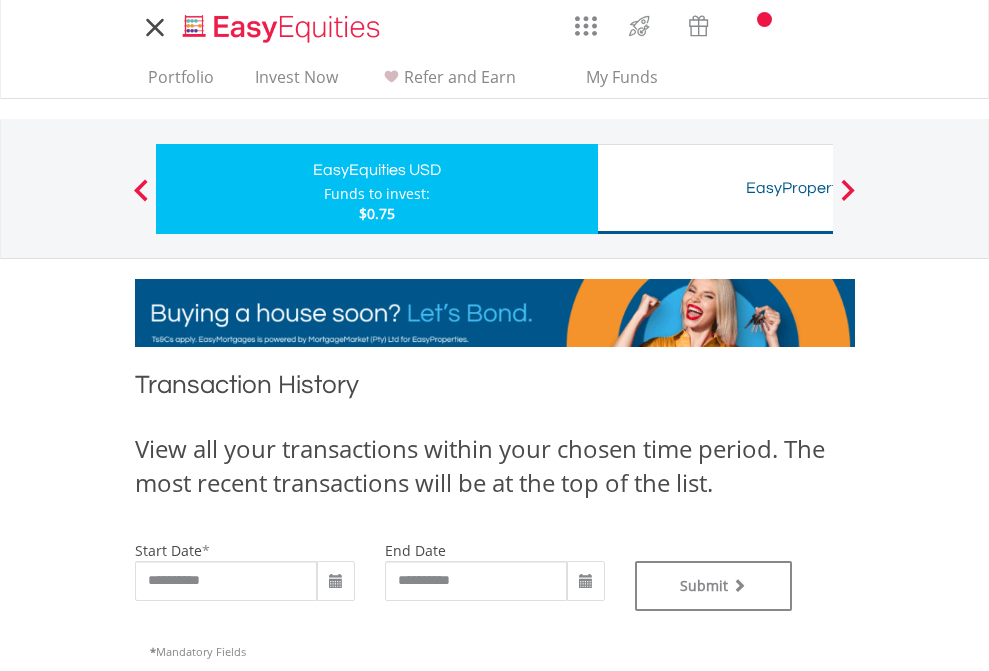 type on "**********" 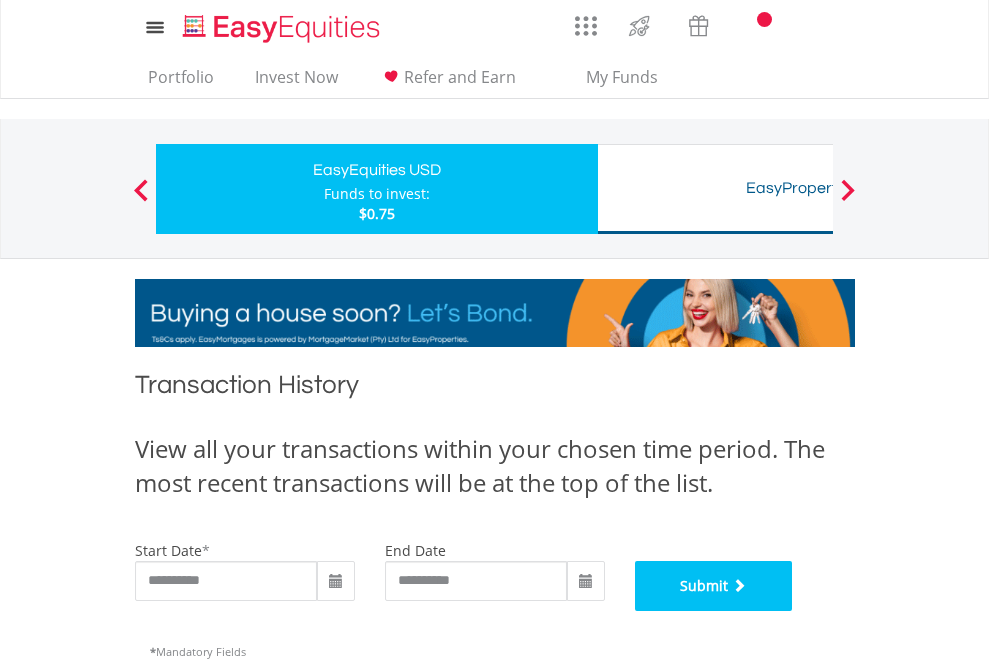 click on "Submit" at bounding box center (714, 586) 